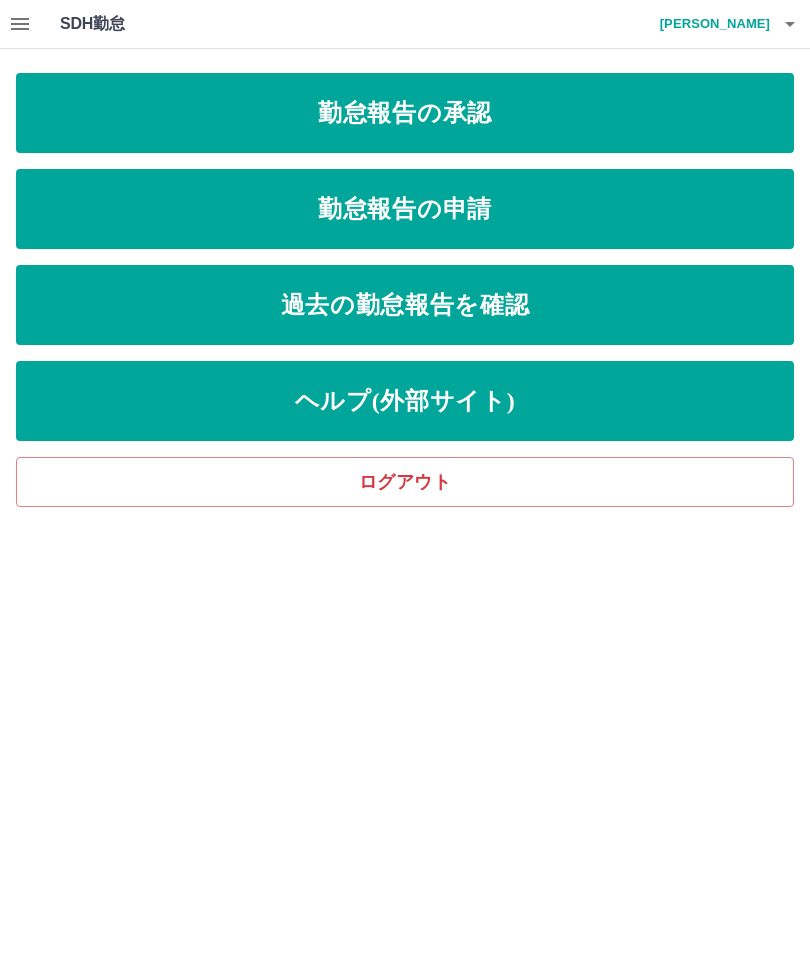 scroll, scrollTop: 0, scrollLeft: 0, axis: both 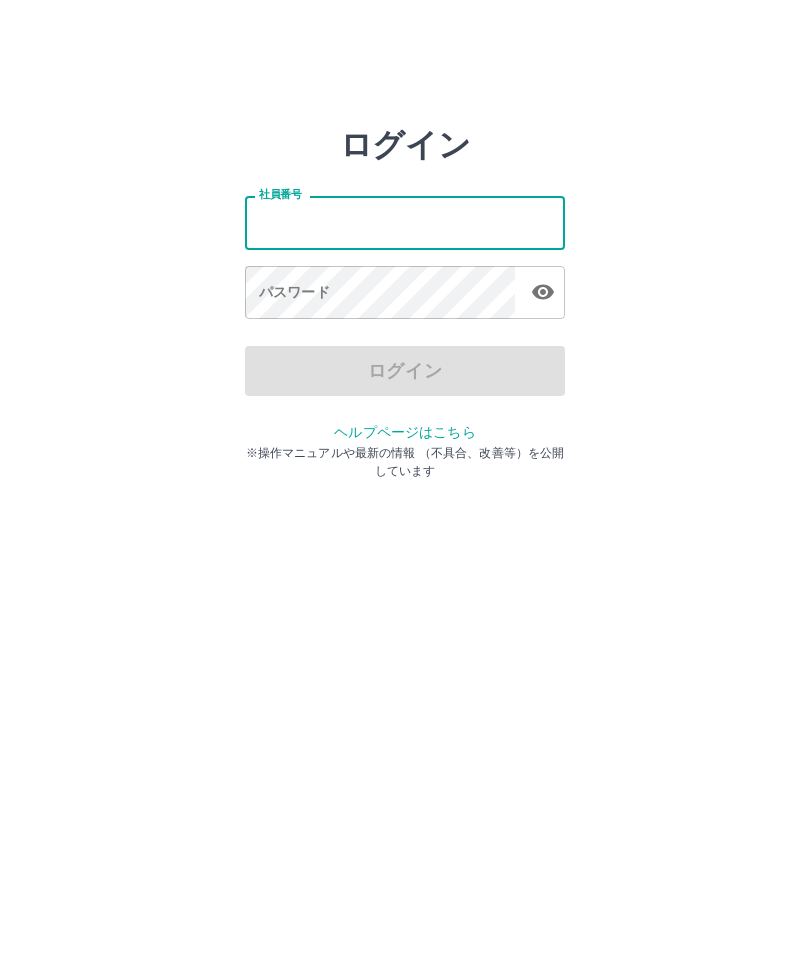click on "社員番号" at bounding box center [405, 222] 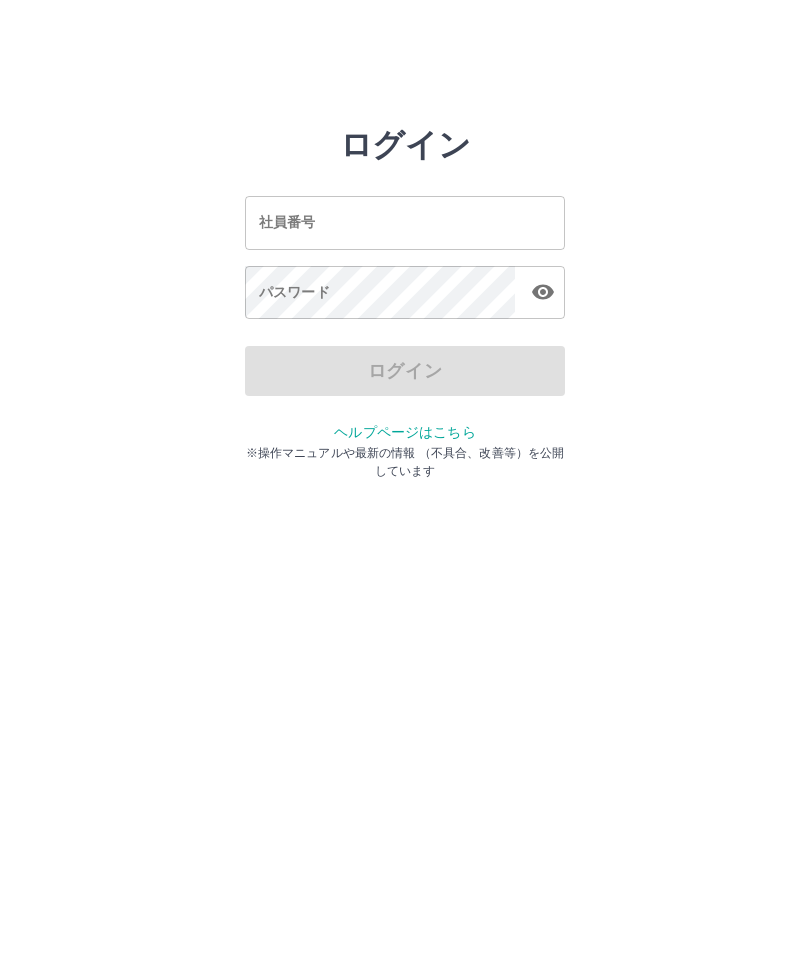 click on "ログイン 社員番号 社員番号 パスワード パスワード ログイン ヘルプページはこちら ※操作マニュアルや最新の情報 （不具合、改善等）を公開しています" at bounding box center [405, 223] 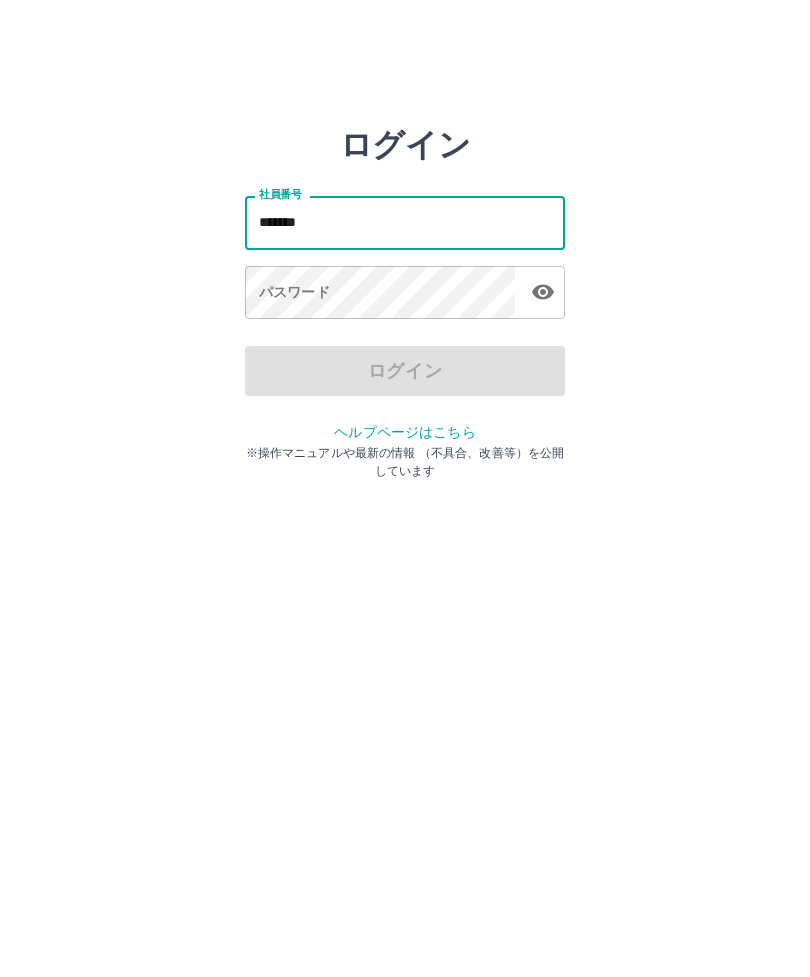 type on "*******" 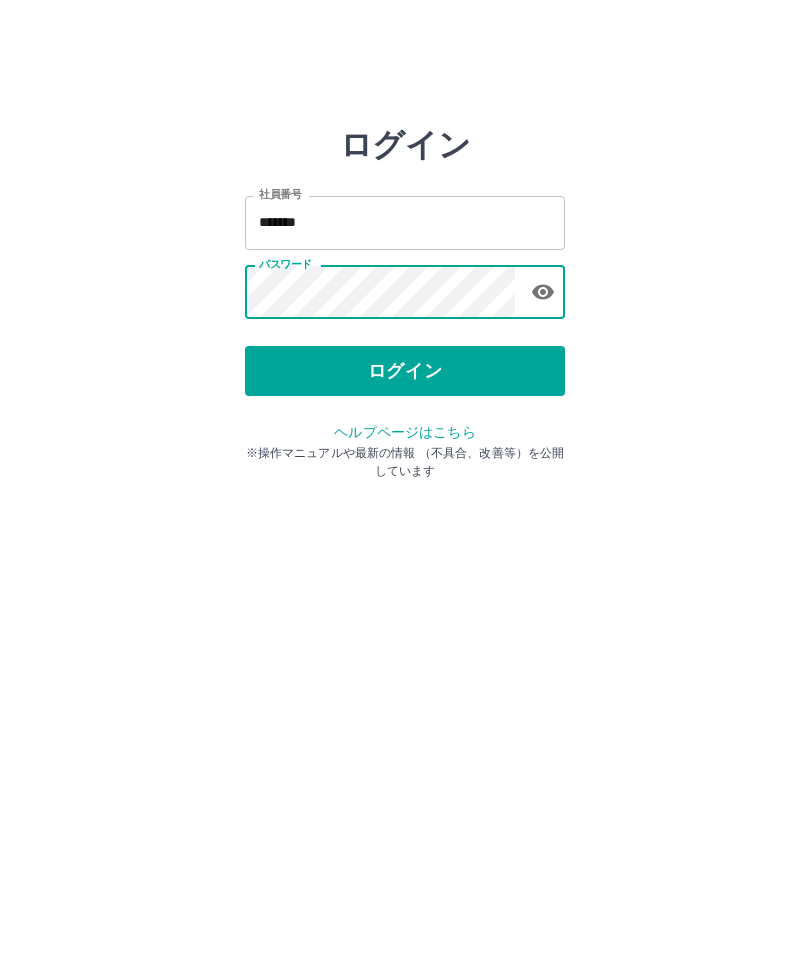 click on "ログイン" at bounding box center (405, 371) 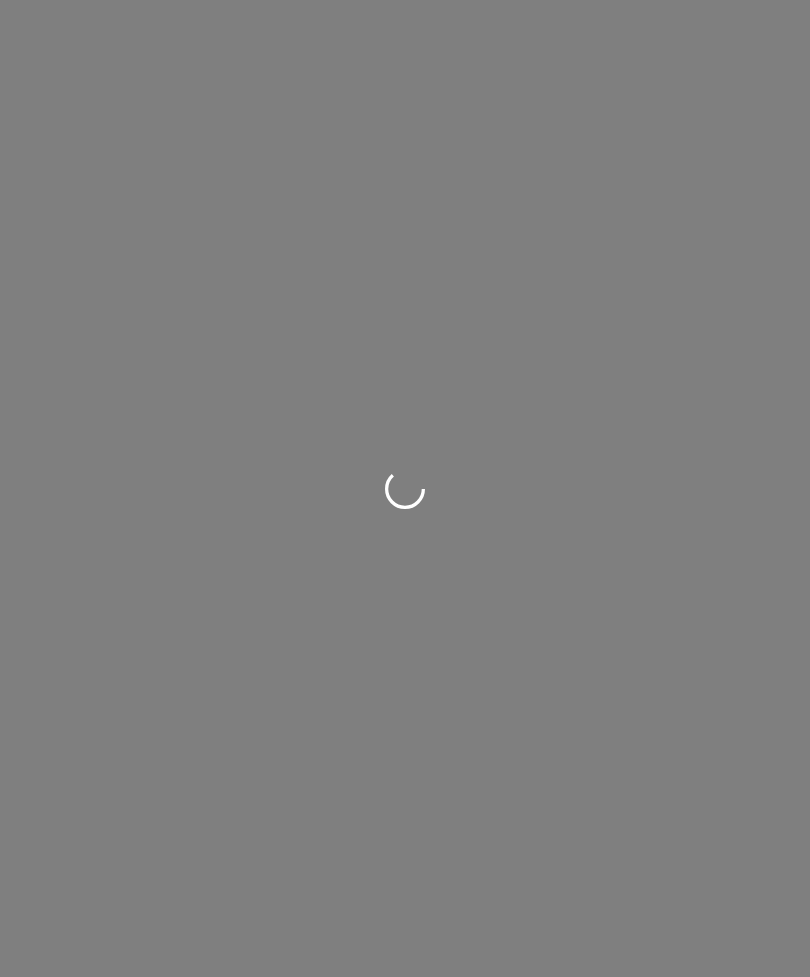 scroll, scrollTop: 0, scrollLeft: 0, axis: both 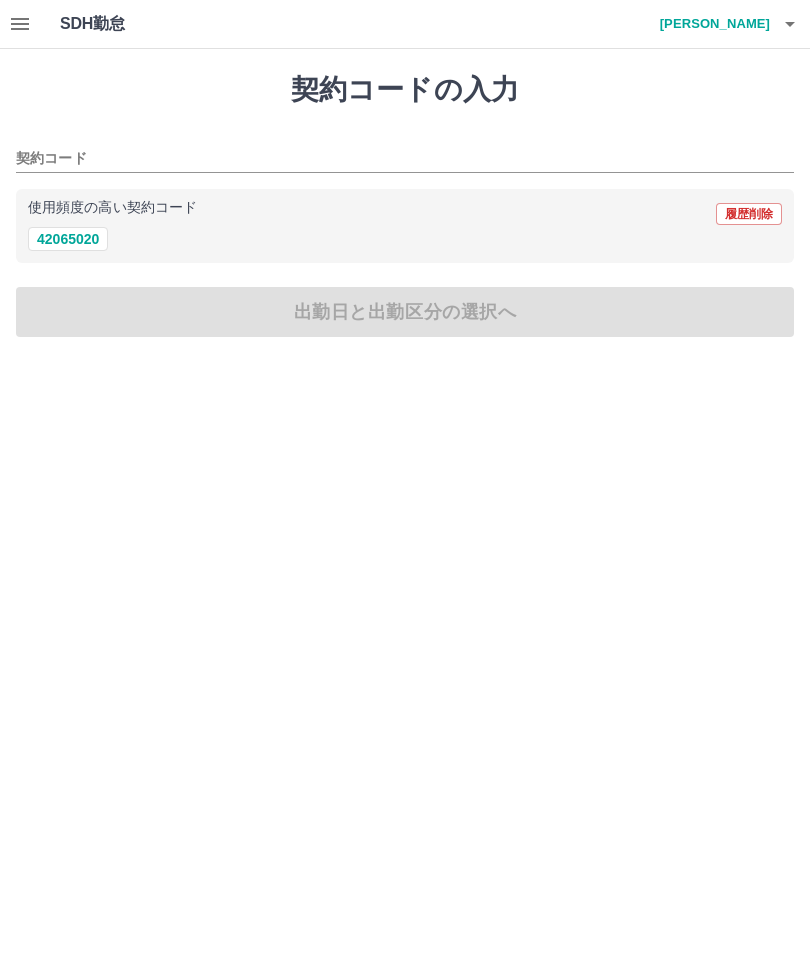 click on "42065020" at bounding box center (68, 239) 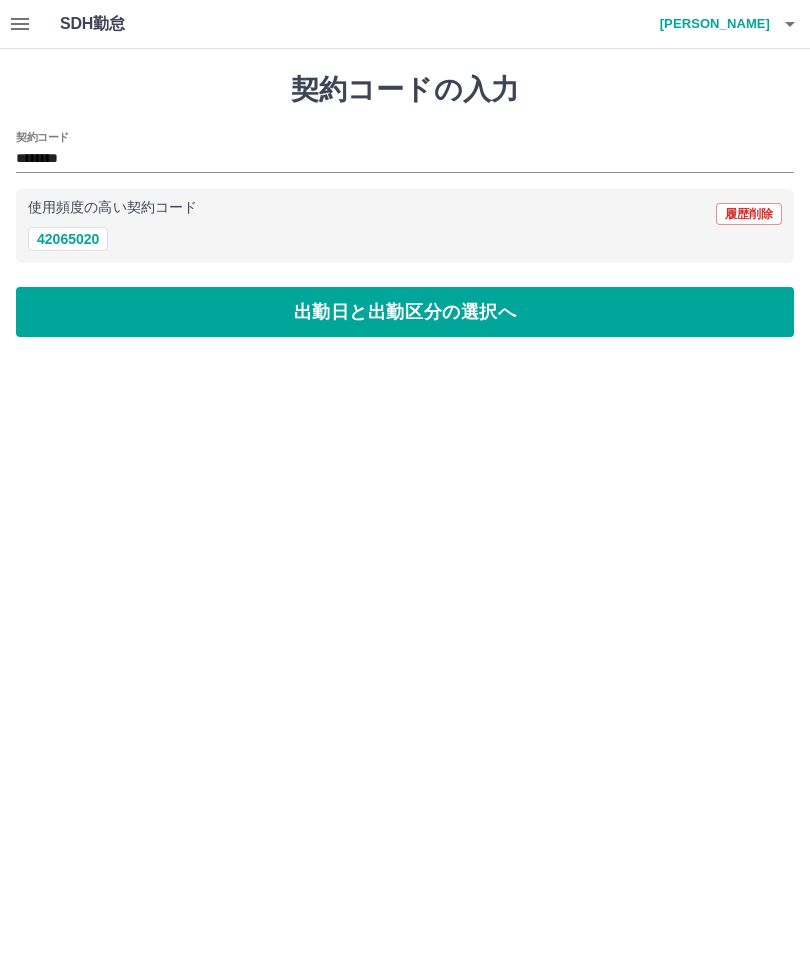 click on "出勤日と出勤区分の選択へ" at bounding box center [405, 312] 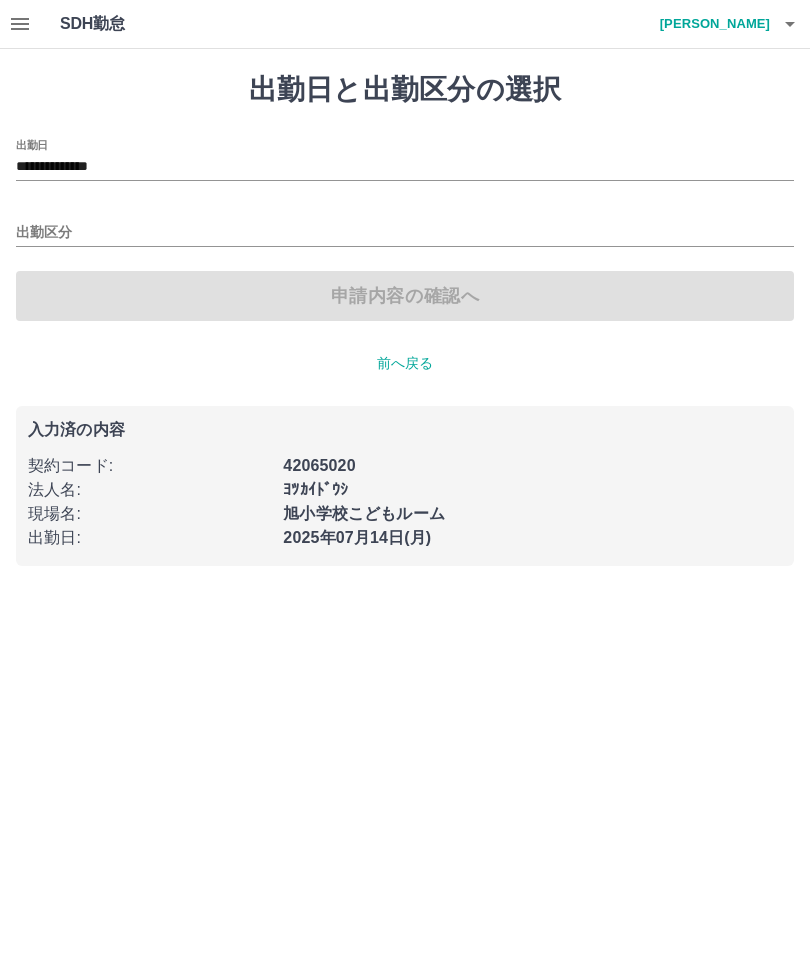click on "出勤区分" at bounding box center [405, 233] 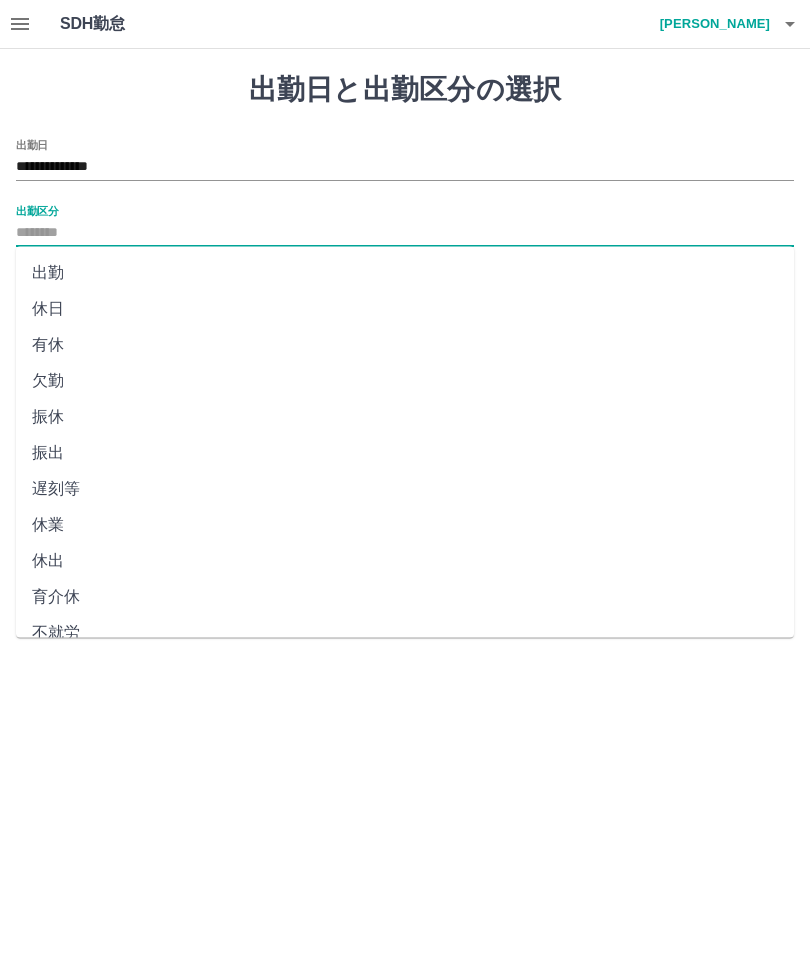 click on "出勤" at bounding box center [405, 273] 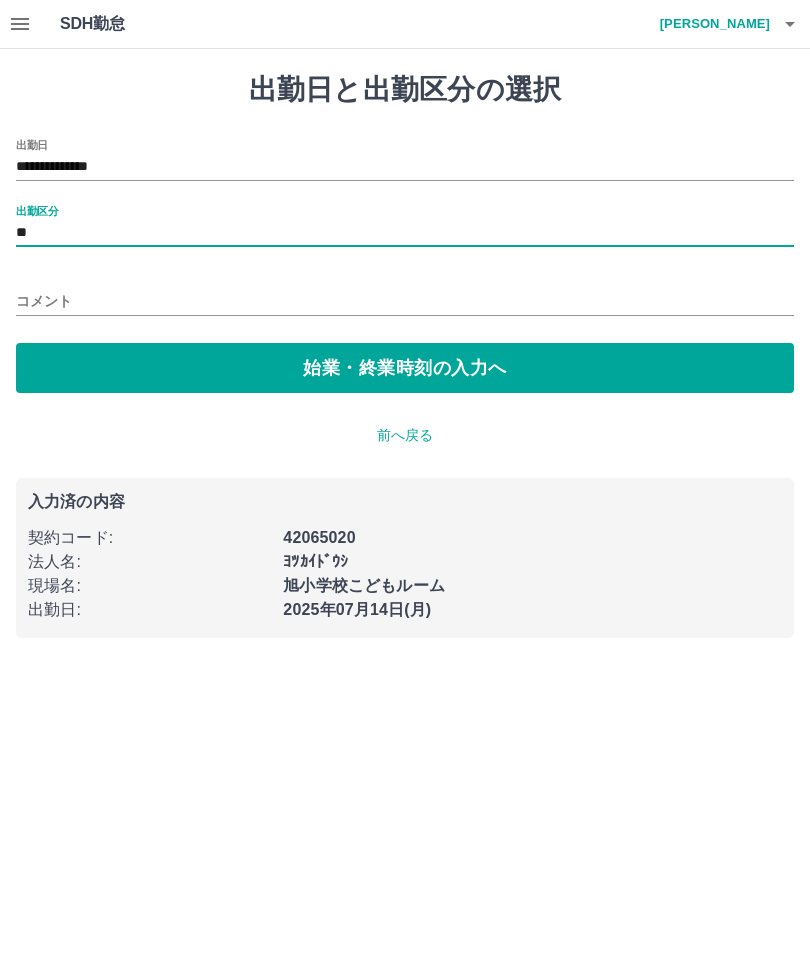 click on "始業・終業時刻の入力へ" at bounding box center [405, 368] 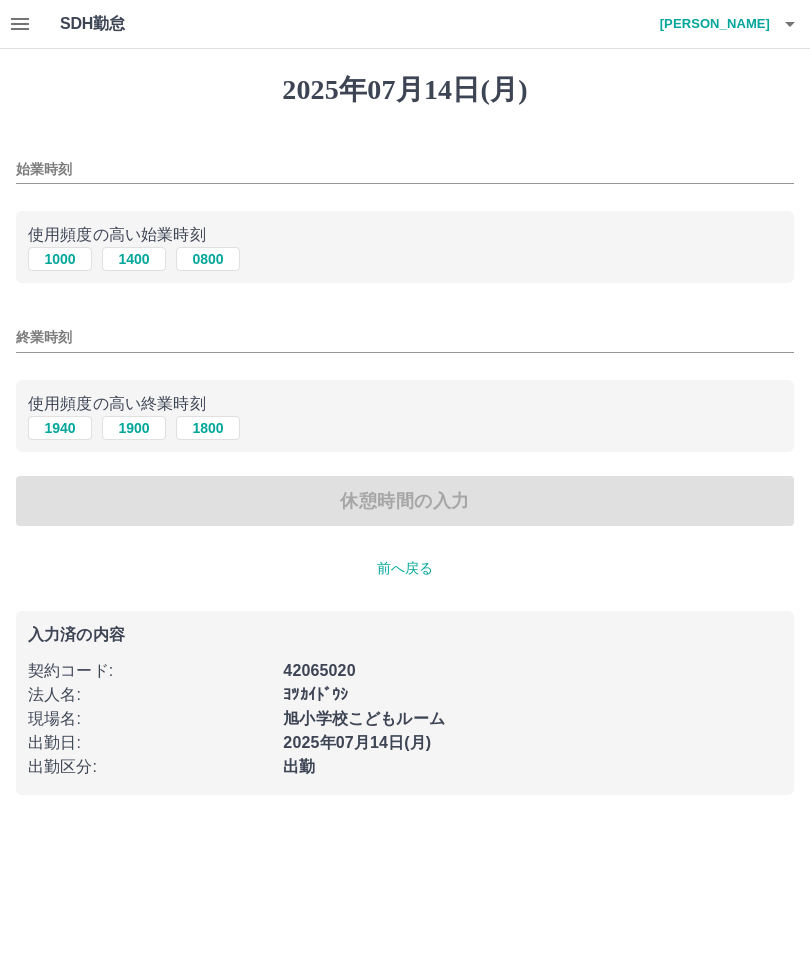 click on "始業時刻" at bounding box center (405, 169) 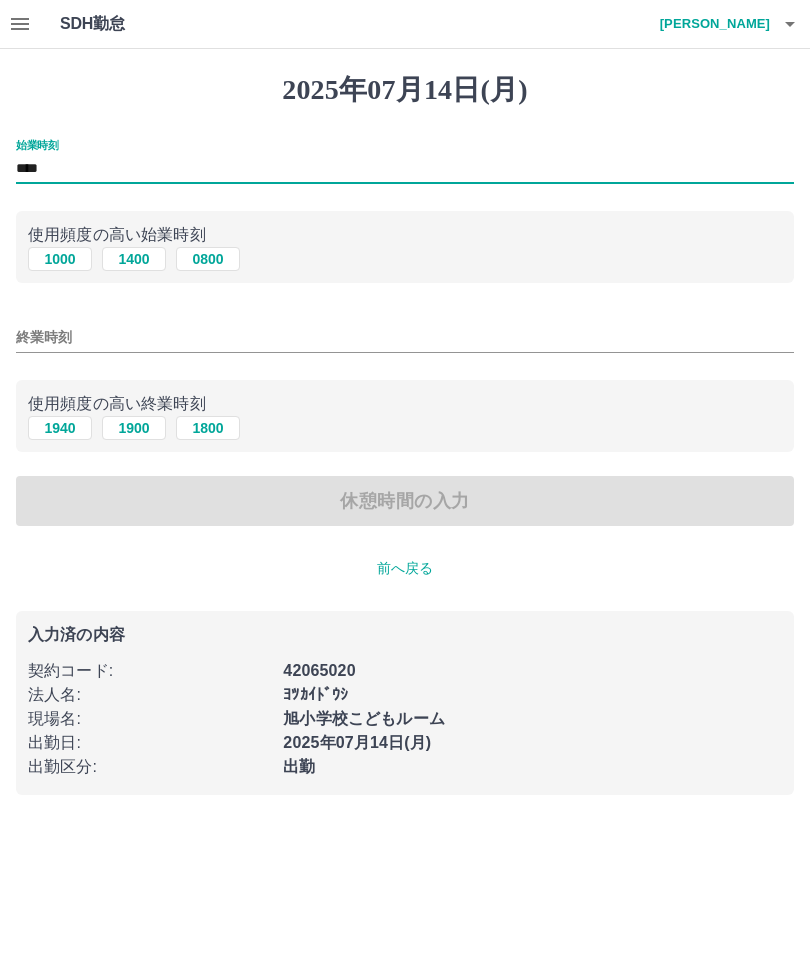 type on "****" 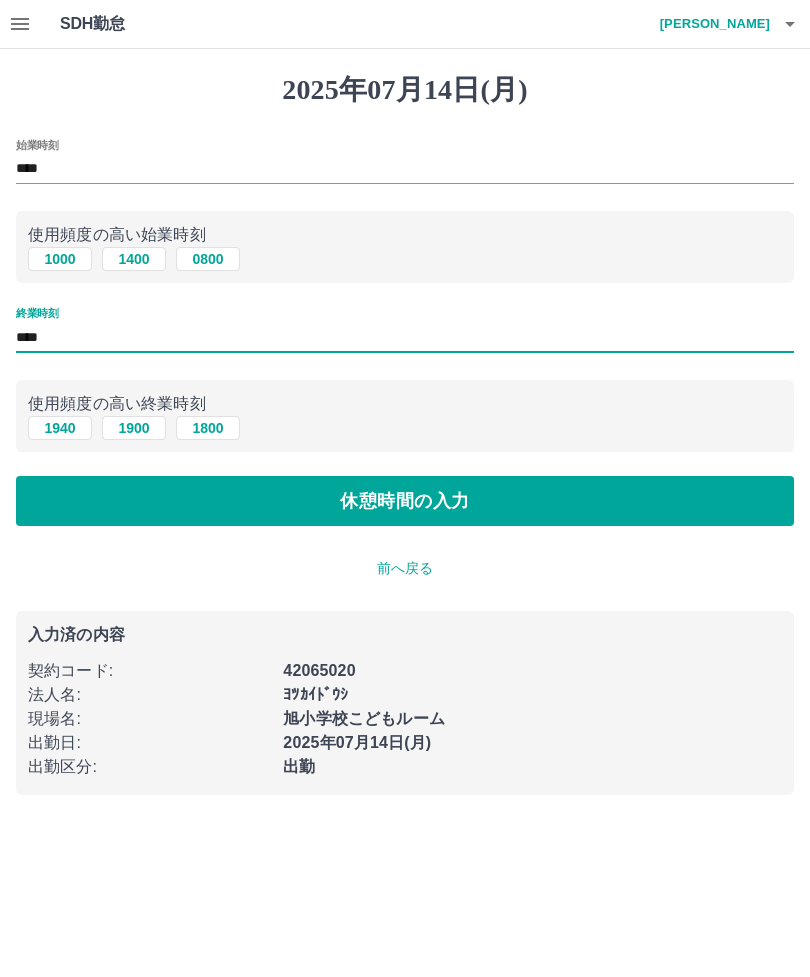 type on "****" 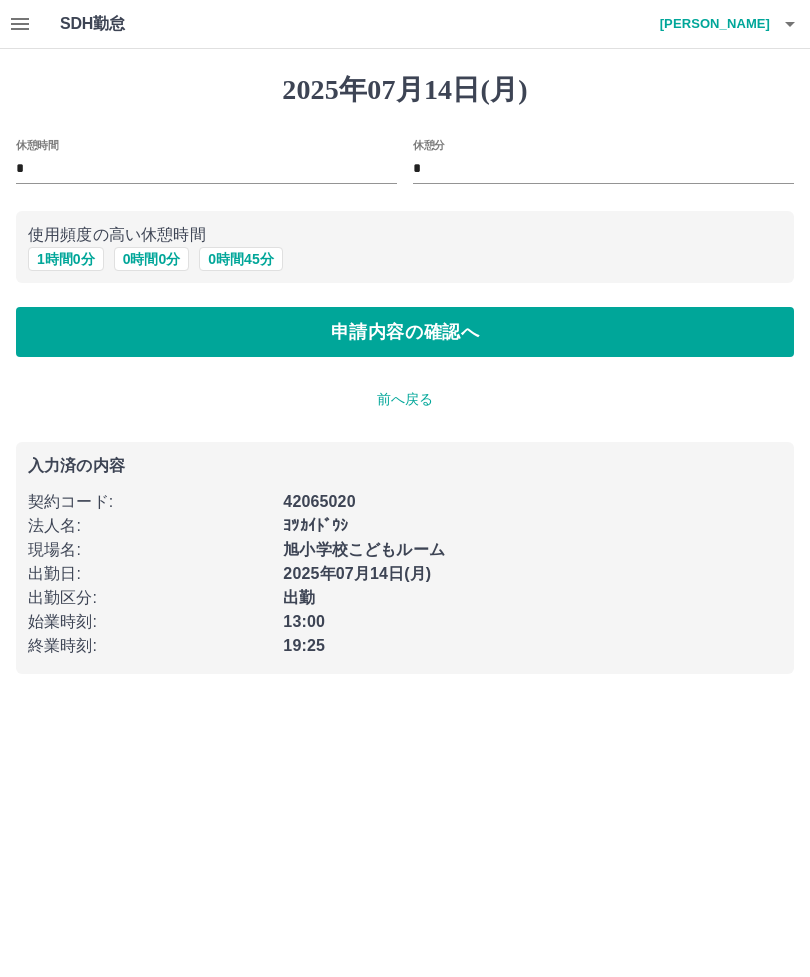 click on "0 時間 0 分" at bounding box center [152, 259] 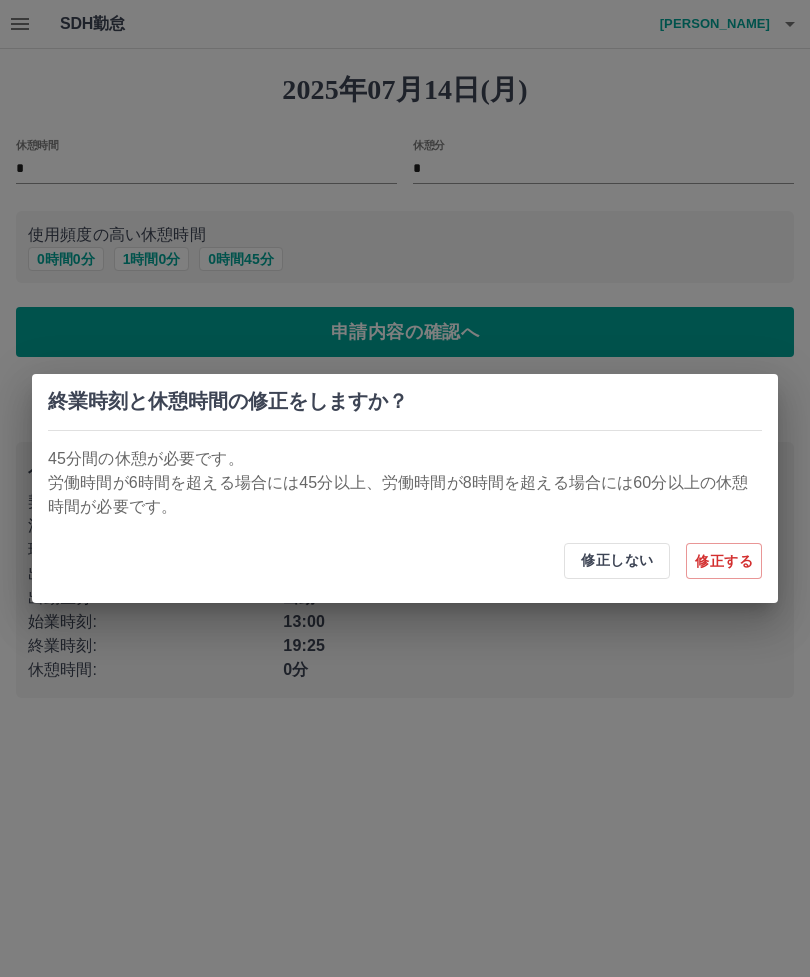 click on "修正する" at bounding box center [724, 561] 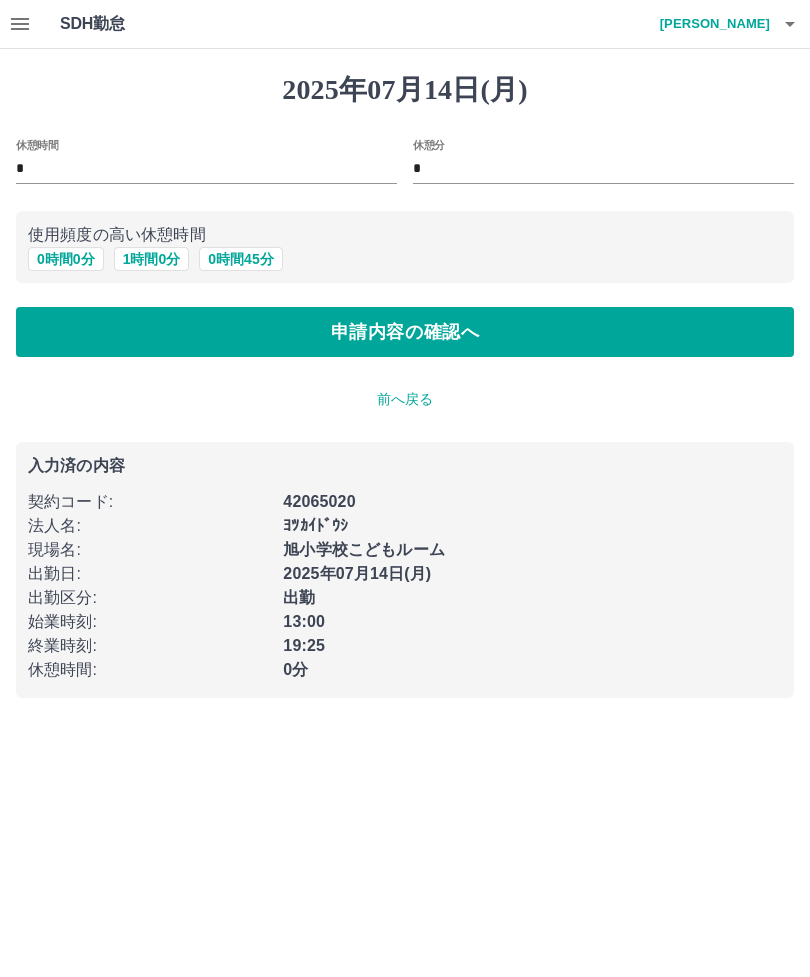 click on "前へ戻る" at bounding box center [405, 399] 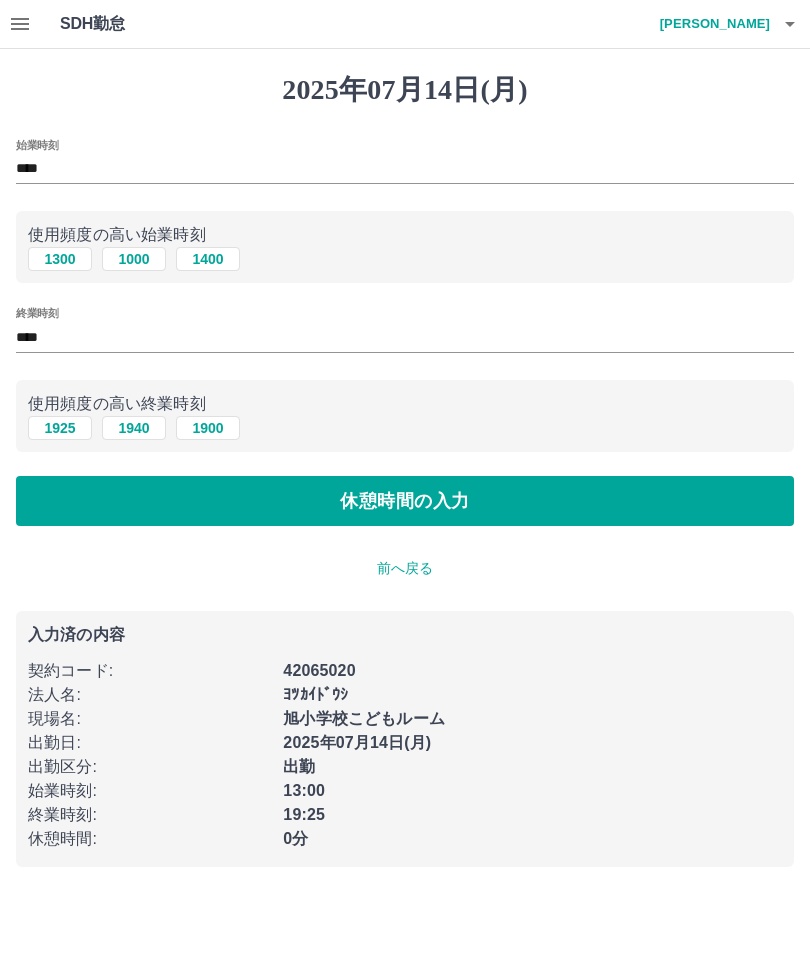 click on "****" at bounding box center (405, 337) 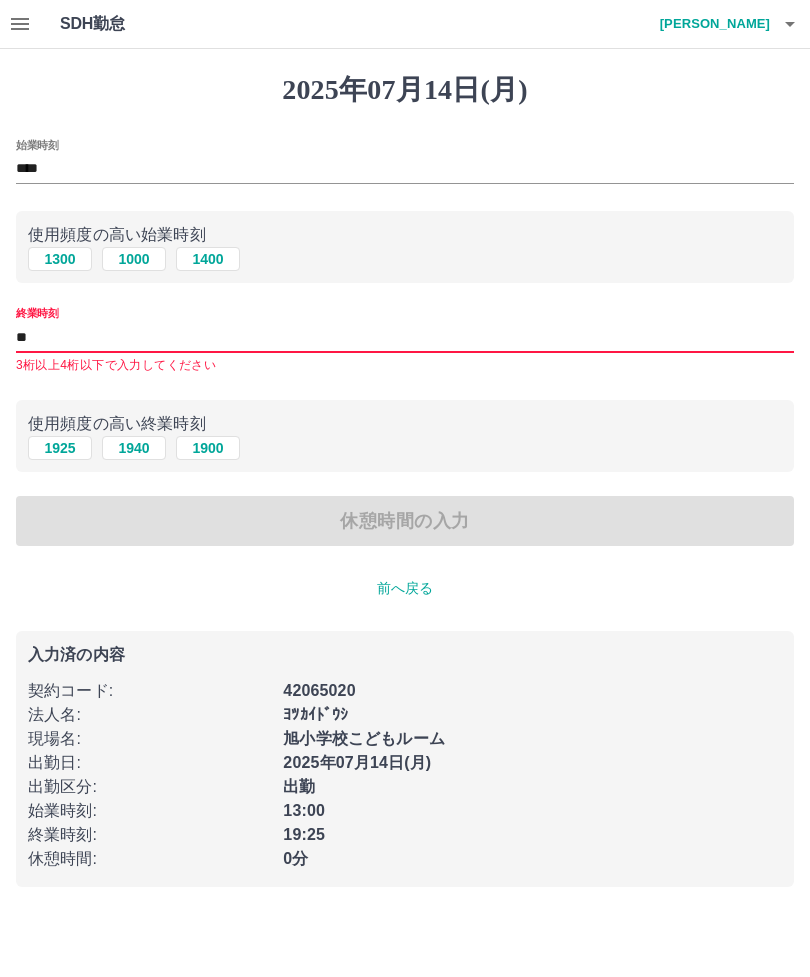 type on "*" 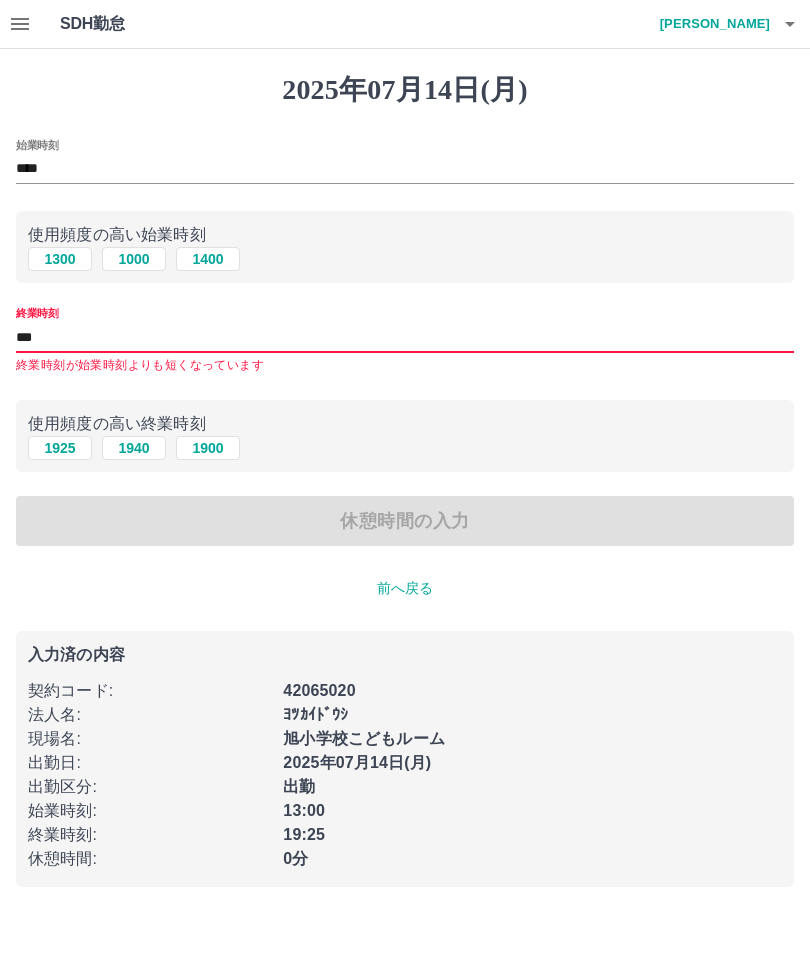 type on "****" 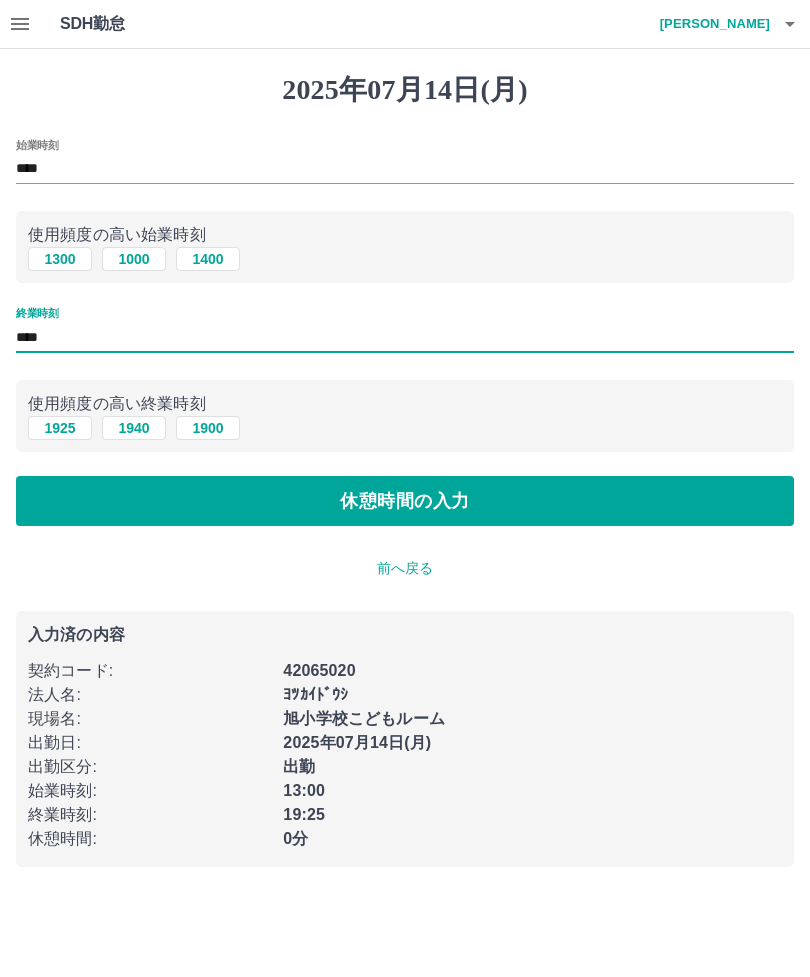 click on "休憩時間の入力" at bounding box center [405, 501] 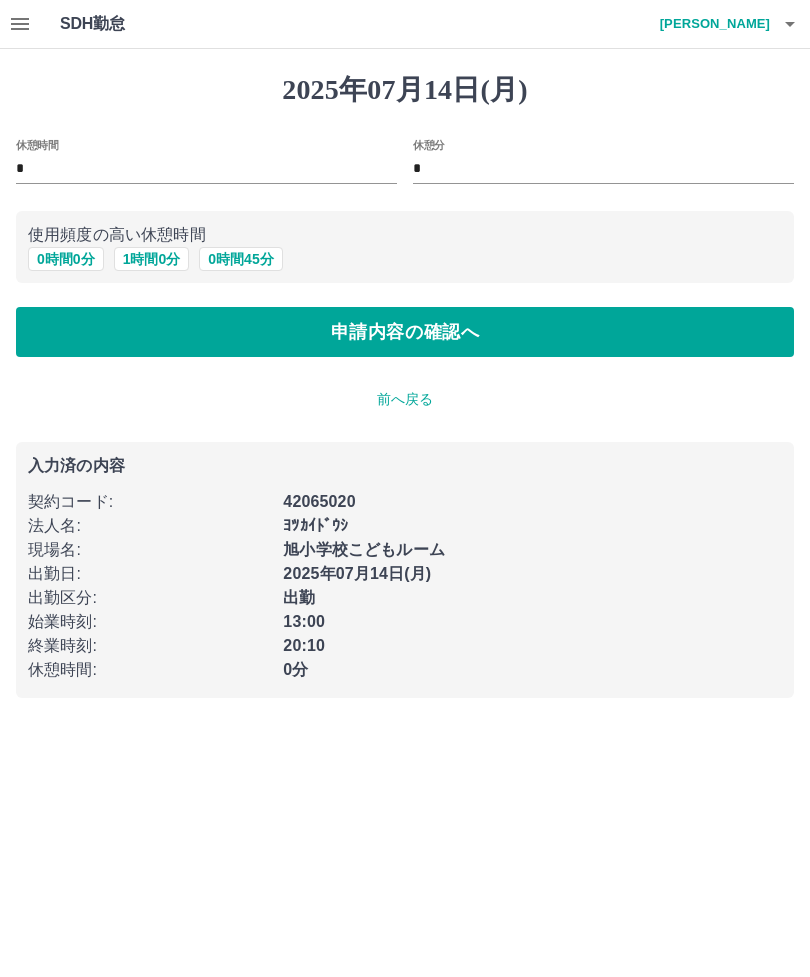 click on "0 時間 45 分" at bounding box center [240, 259] 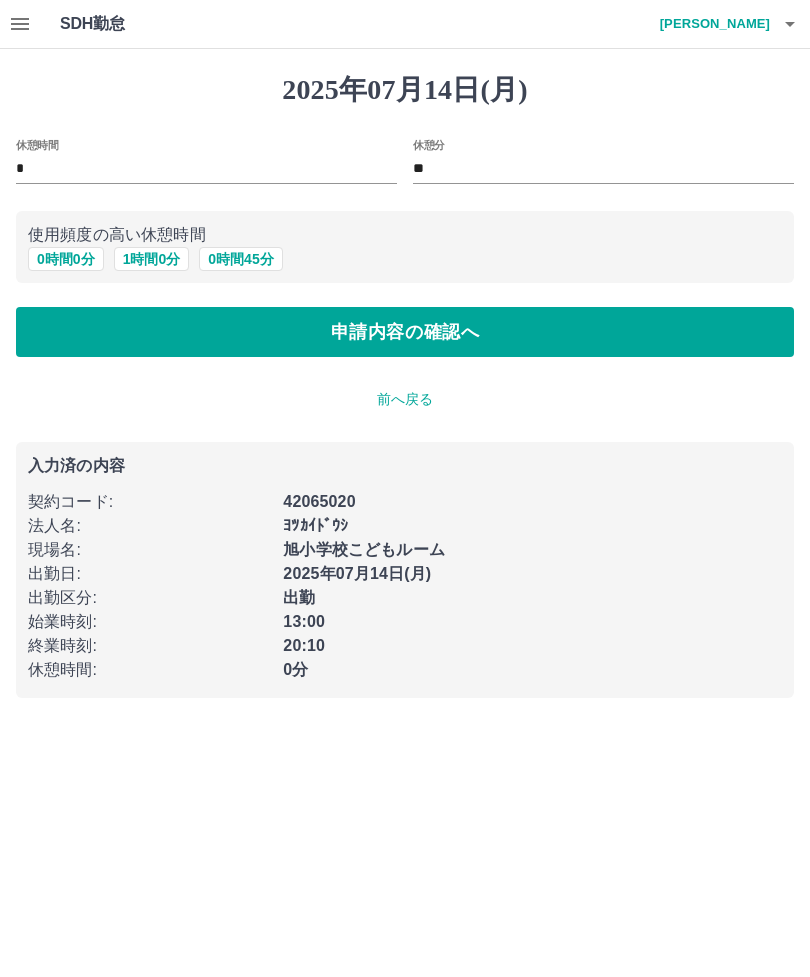 click on "申請内容の確認へ" at bounding box center [405, 332] 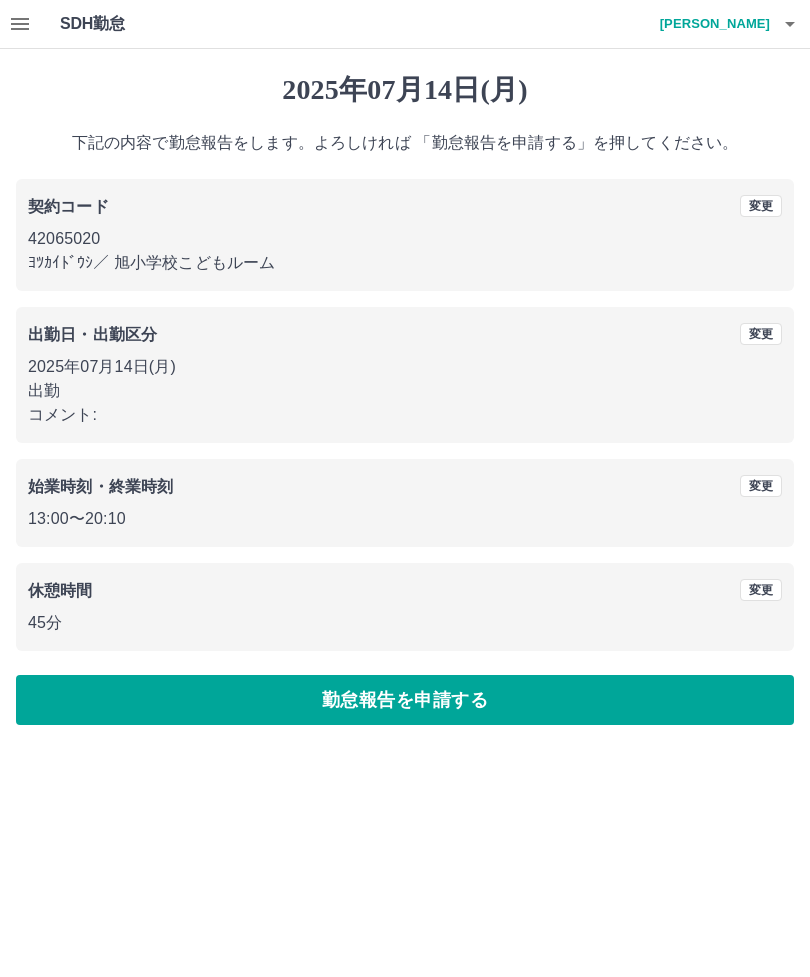 click on "勤怠報告を申請する" at bounding box center (405, 700) 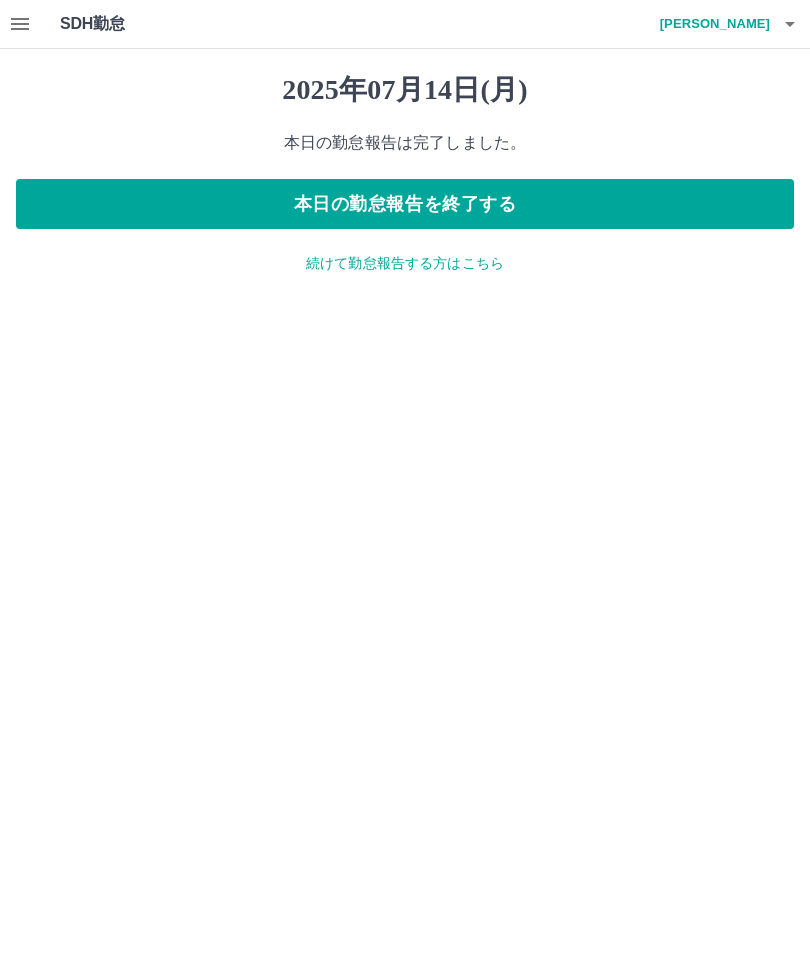 click on "本日の勤怠報告を終了する" at bounding box center [405, 204] 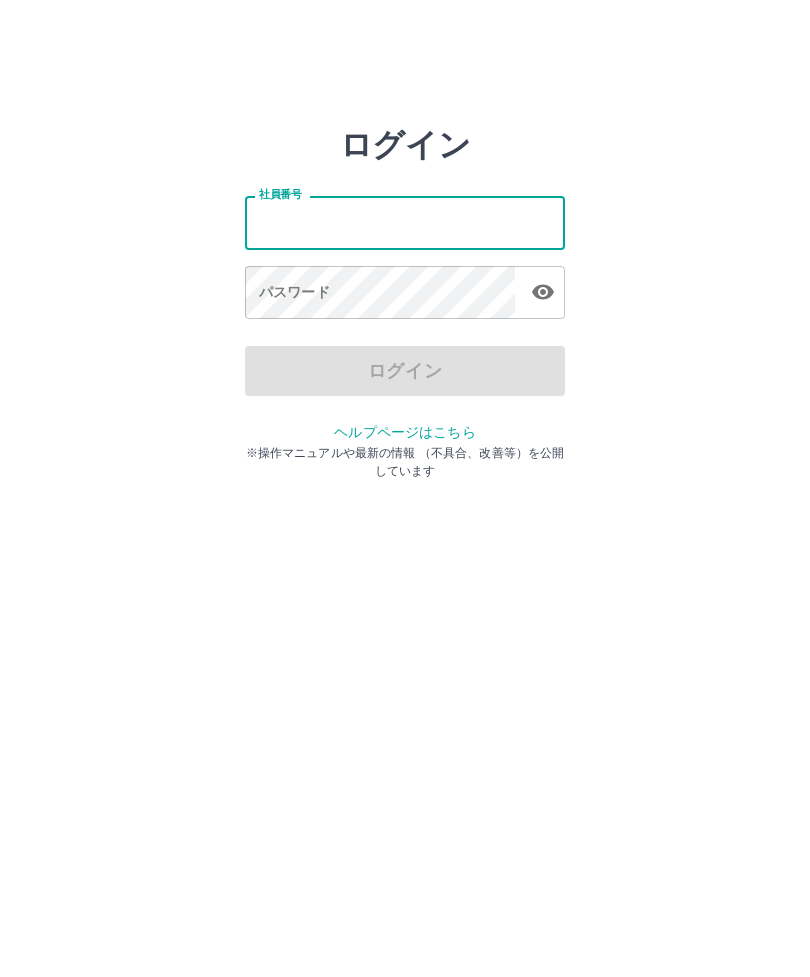 scroll, scrollTop: 0, scrollLeft: 0, axis: both 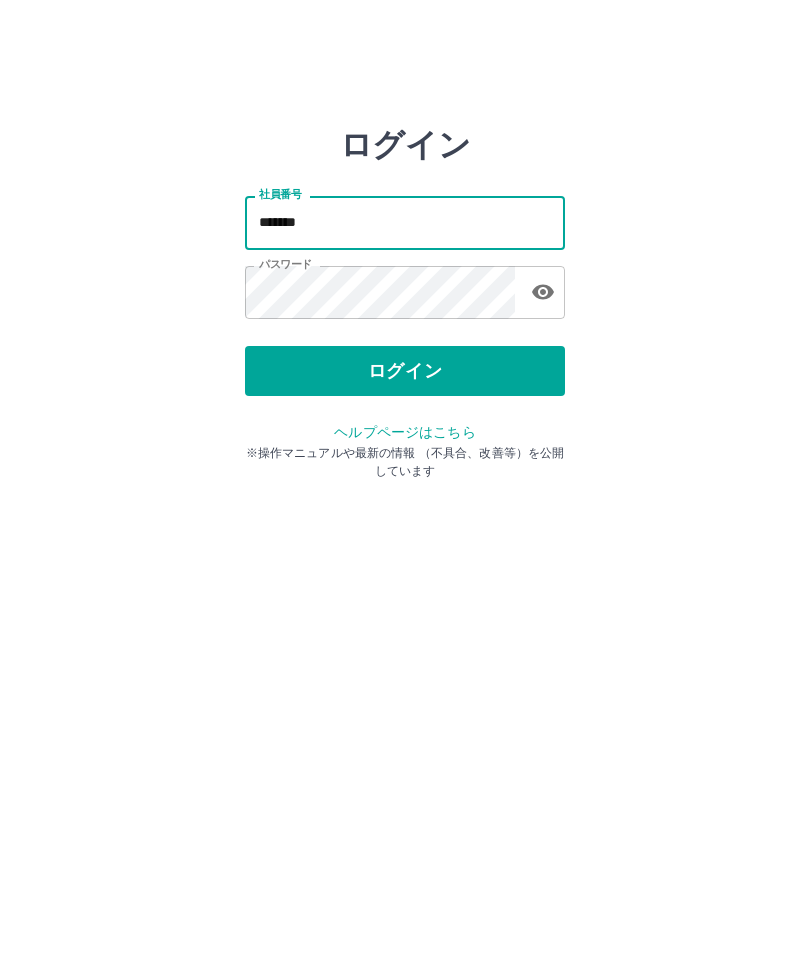 click on "ログイン" at bounding box center (405, 371) 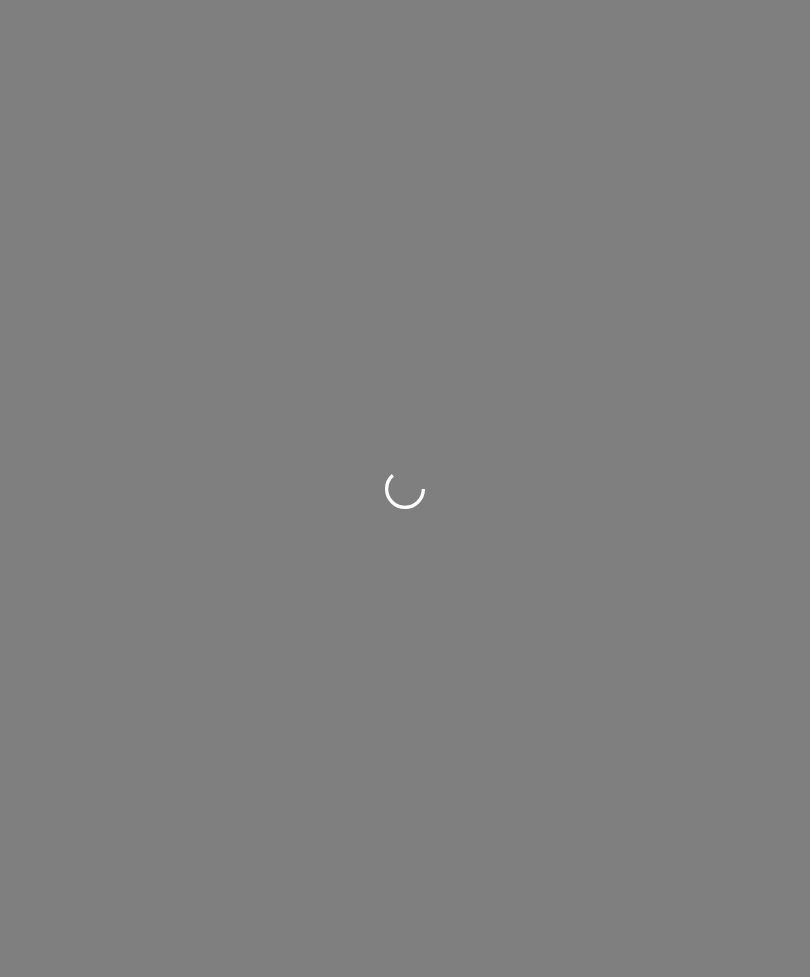 scroll, scrollTop: 0, scrollLeft: 0, axis: both 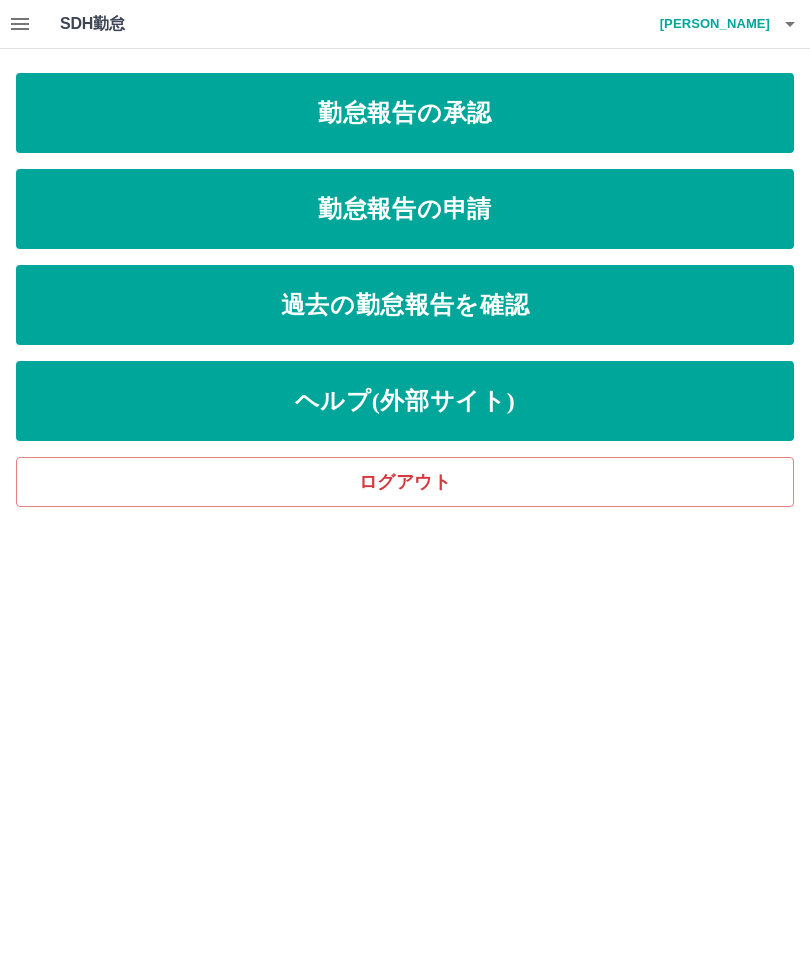 click on "勤怠報告の承認" at bounding box center (405, 113) 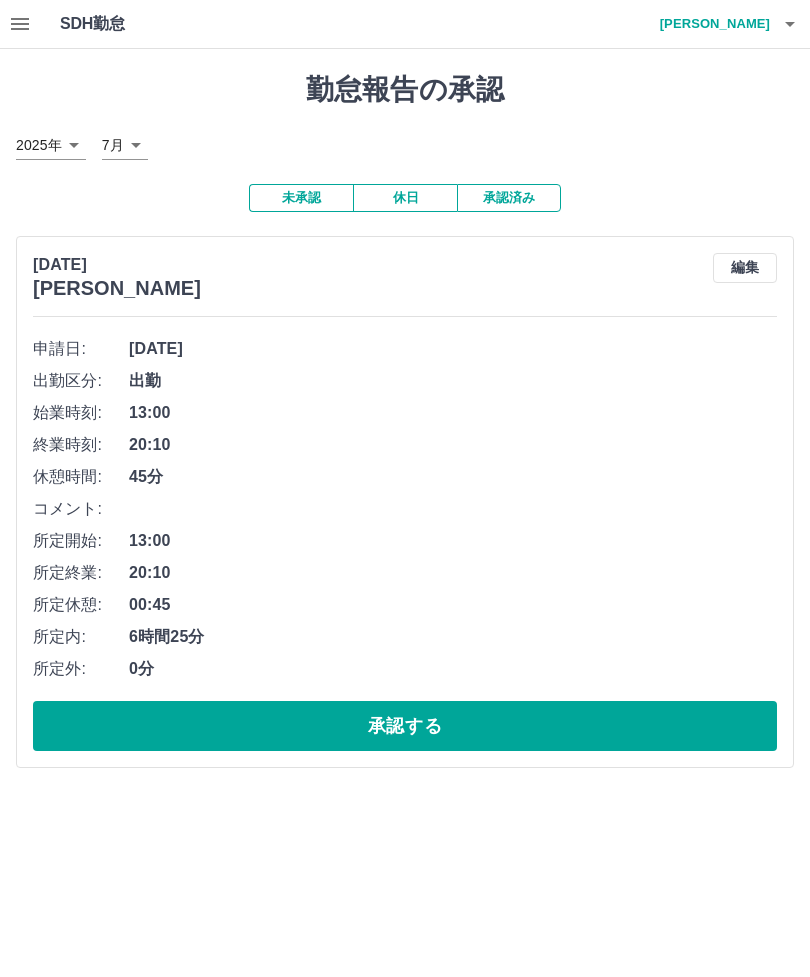 click on "承認する" at bounding box center [405, 726] 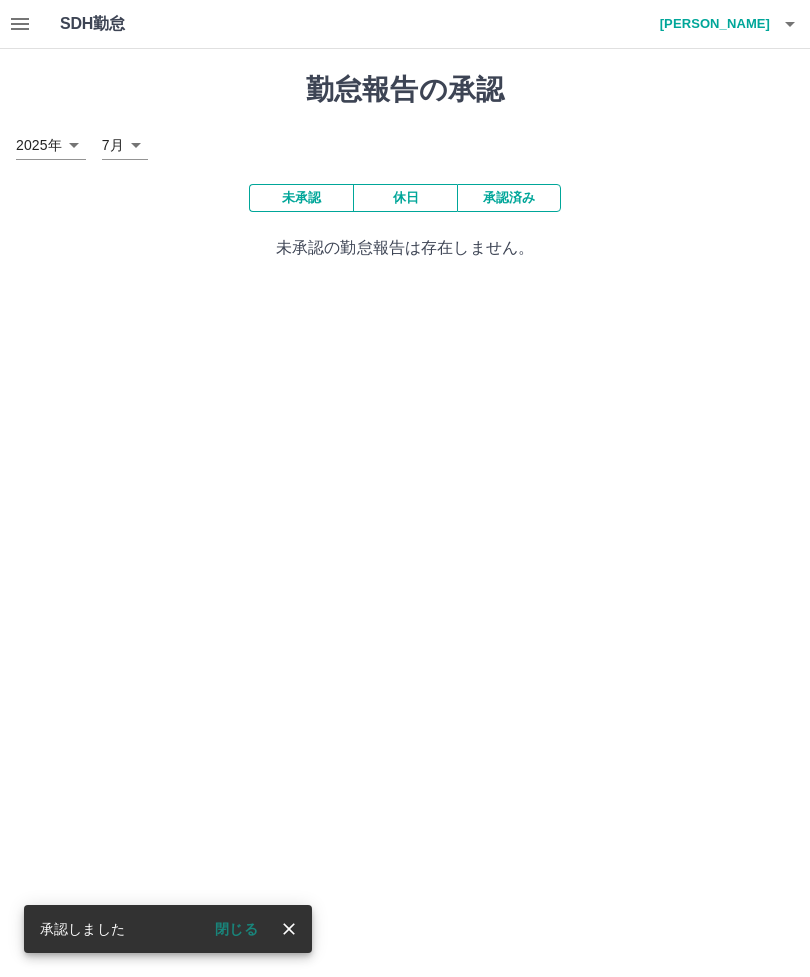 click on "閉じる" at bounding box center (236, 929) 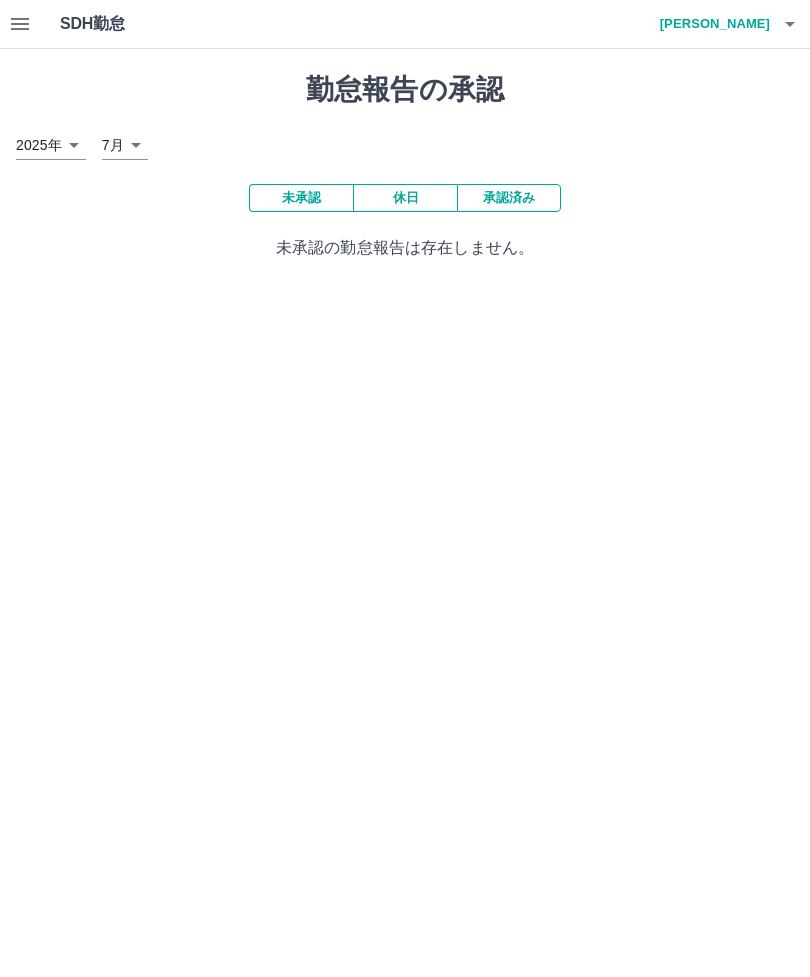click on "SDH勤怠 前田　米蔵 勤怠報告の承認 2025年 **** 7月 * 未承認 休日 承認済み 未承認の勤怠報告は存在しません。 SDH勤怠" at bounding box center [405, 142] 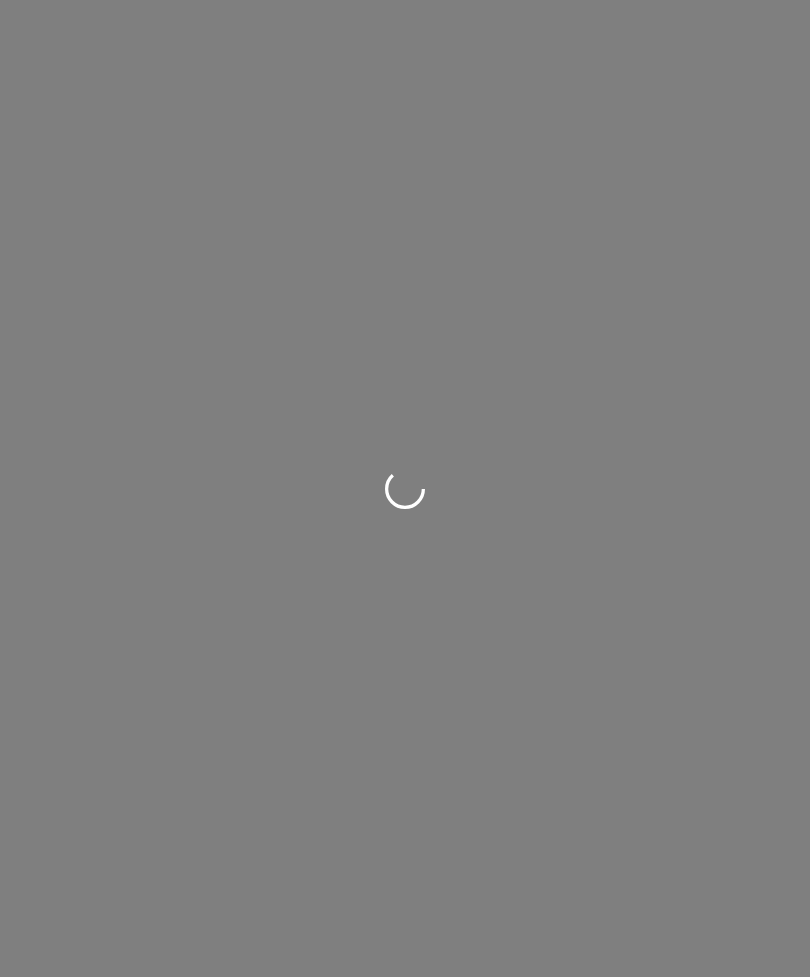 scroll, scrollTop: 0, scrollLeft: 0, axis: both 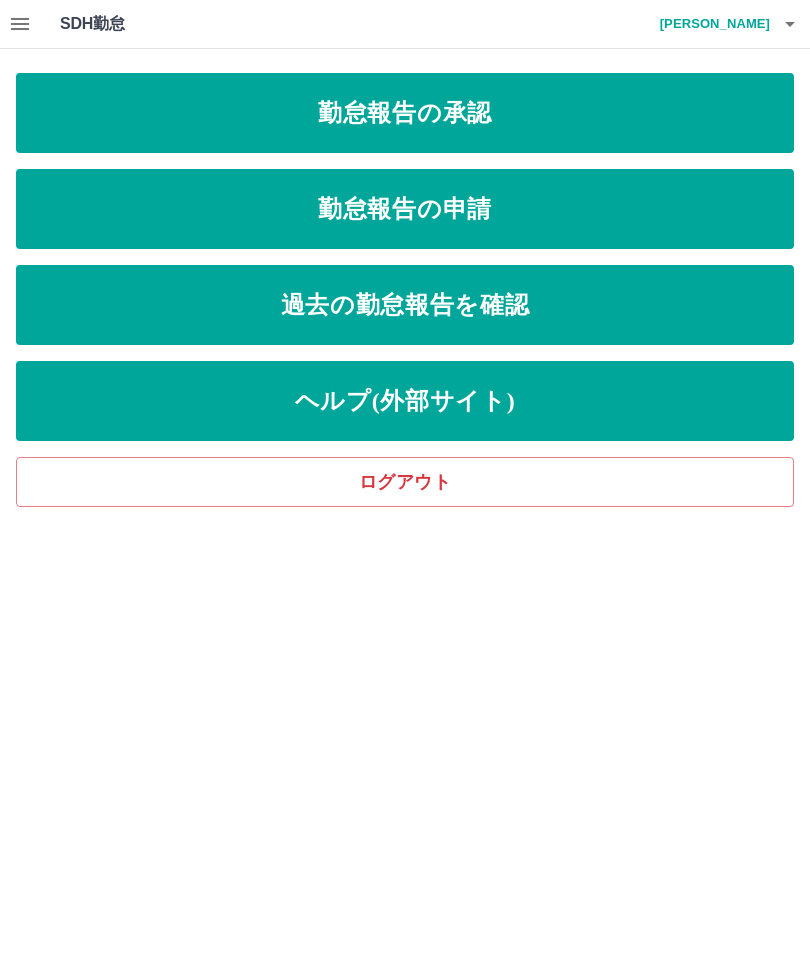 click on "勤怠報告の承認" at bounding box center [405, 113] 